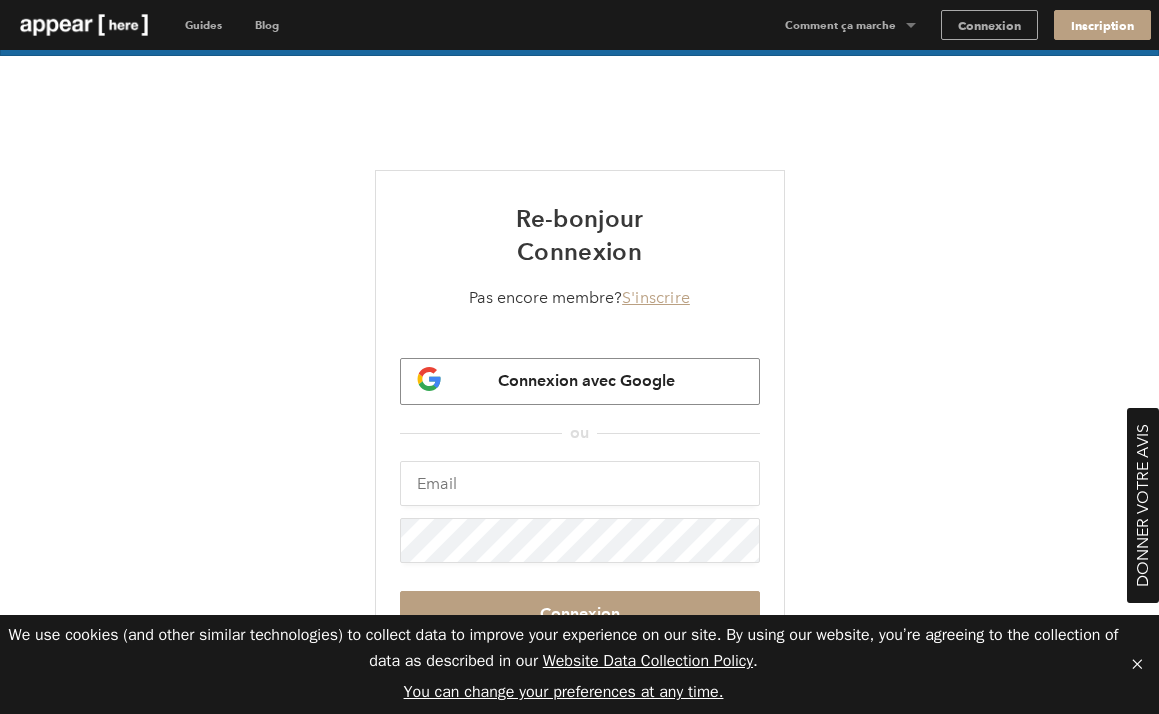 scroll, scrollTop: 0, scrollLeft: 0, axis: both 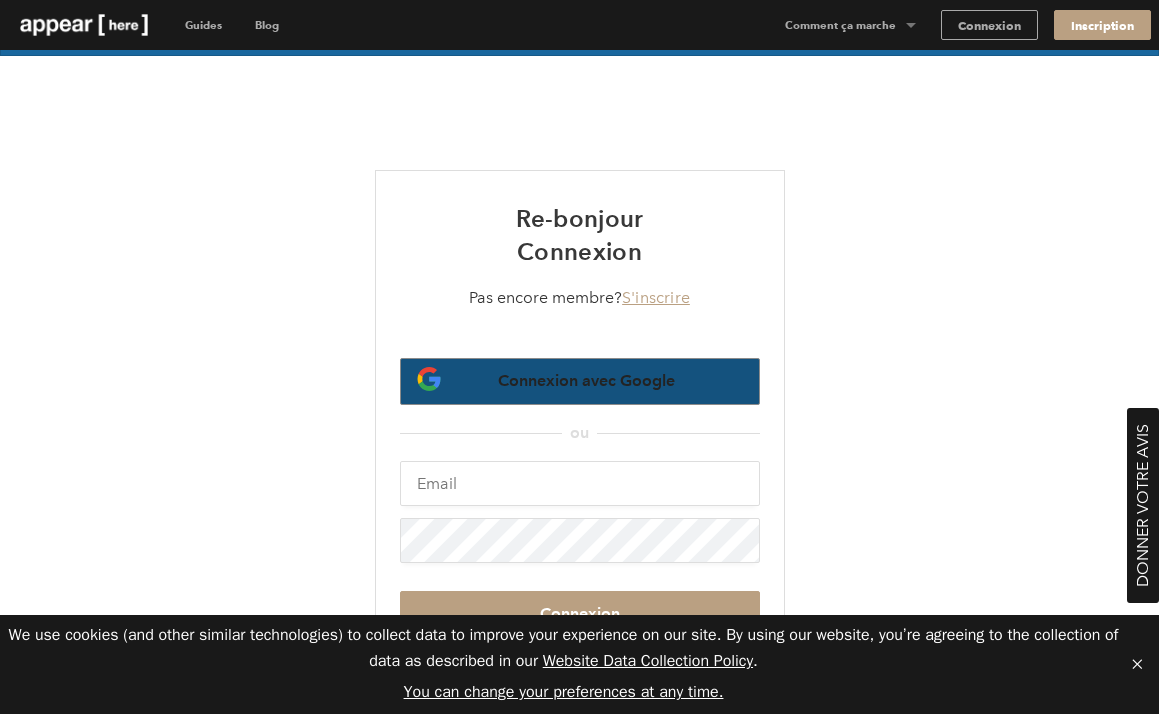 click on "Connexion avec Google" at bounding box center [586, 380] 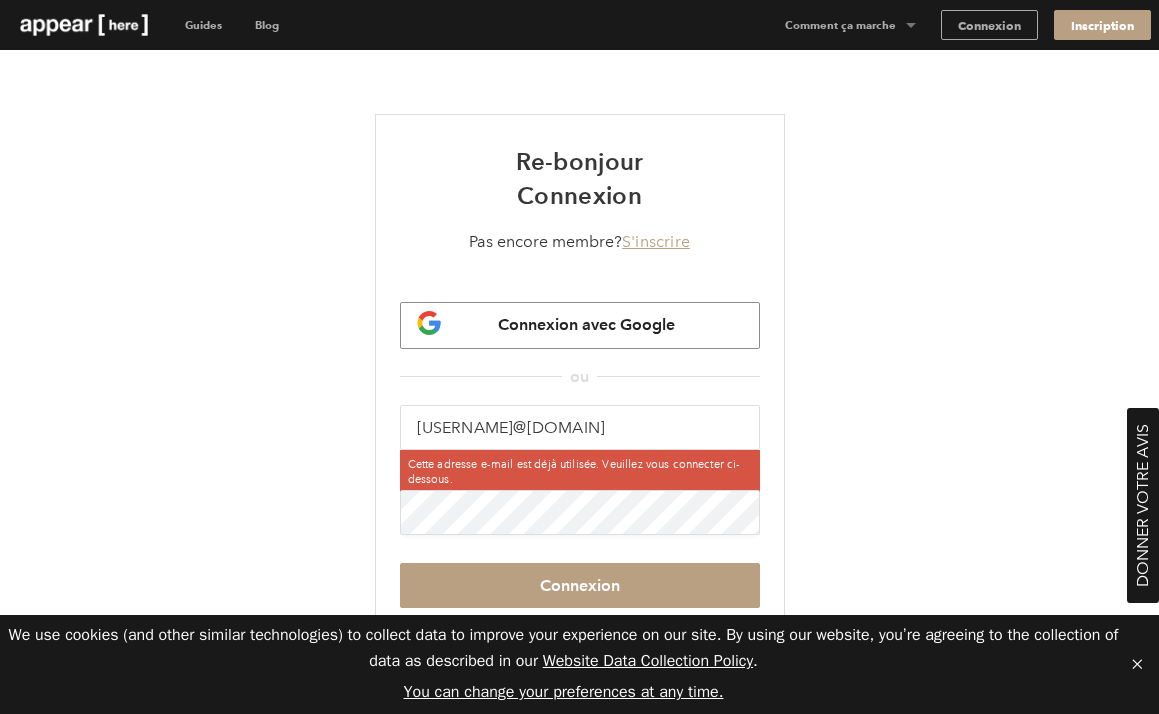 scroll, scrollTop: 0, scrollLeft: 0, axis: both 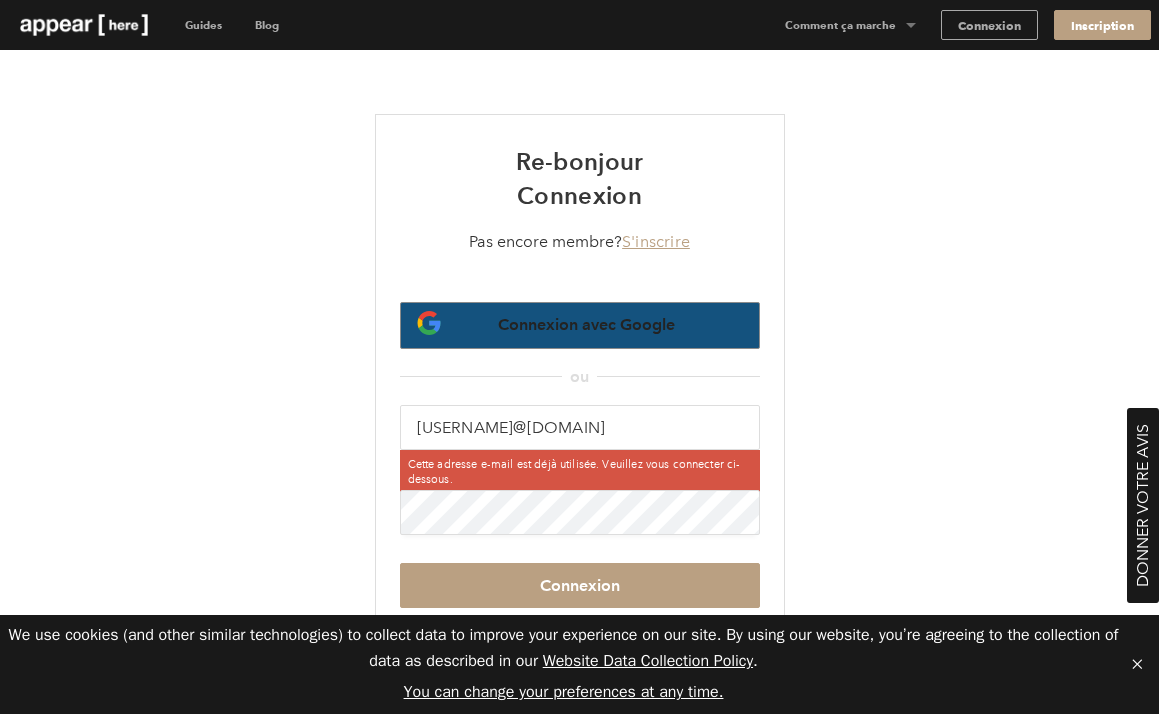 click on "Connexion avec Google" at bounding box center (586, 324) 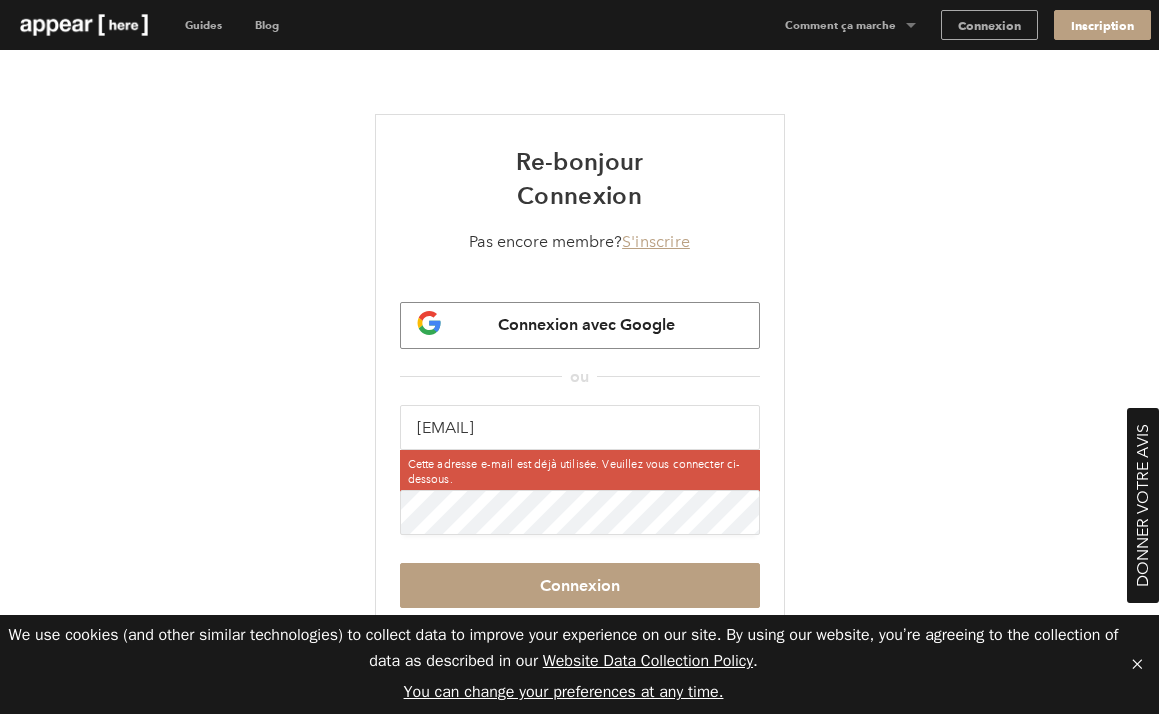 scroll, scrollTop: 0, scrollLeft: 0, axis: both 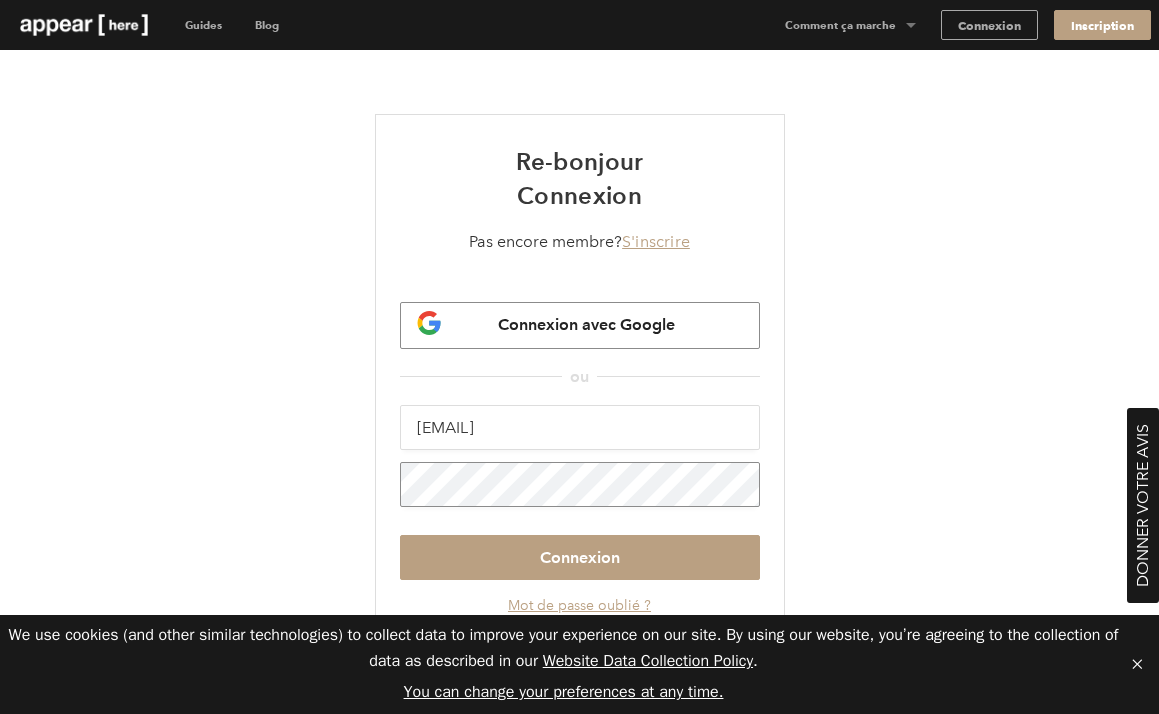 click on "Connexion" at bounding box center [580, 557] 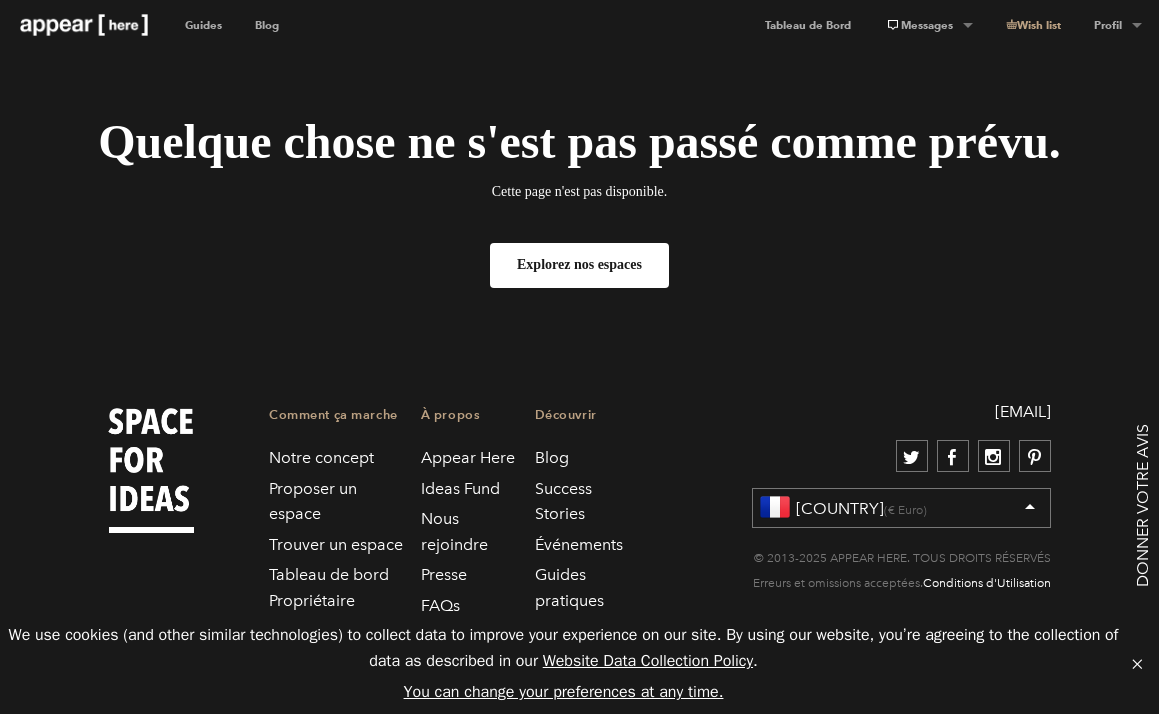 scroll, scrollTop: 0, scrollLeft: 0, axis: both 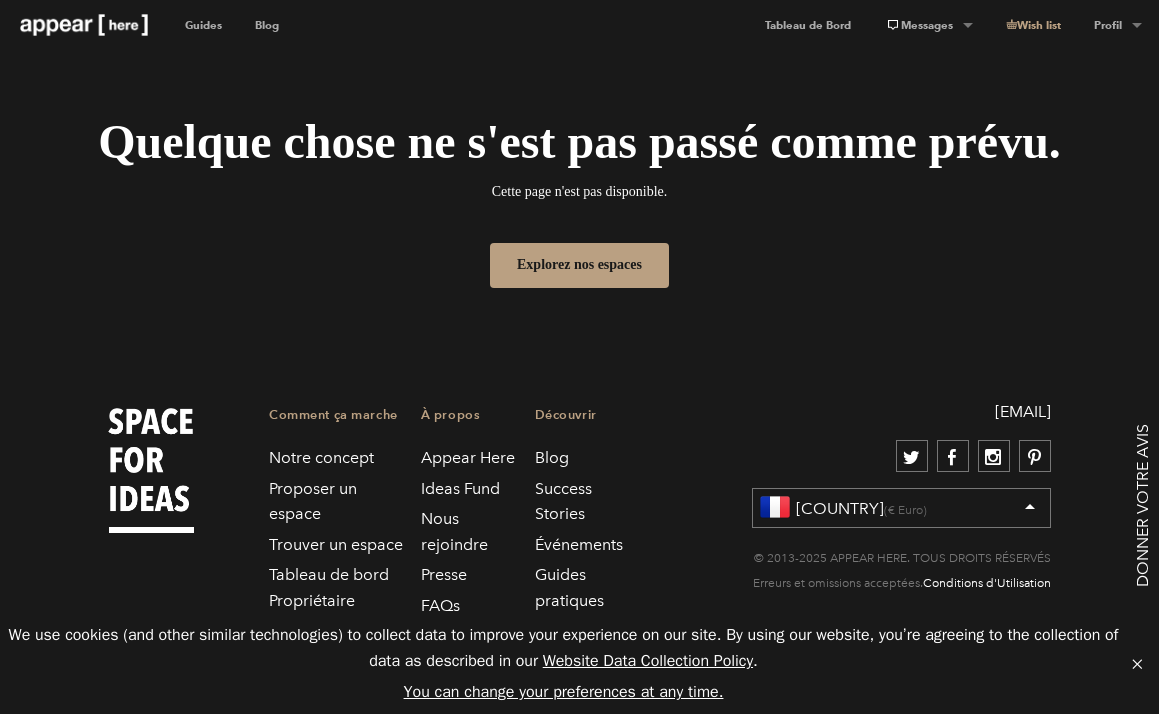 click on "Explorez nos espaces" at bounding box center (580, 265) 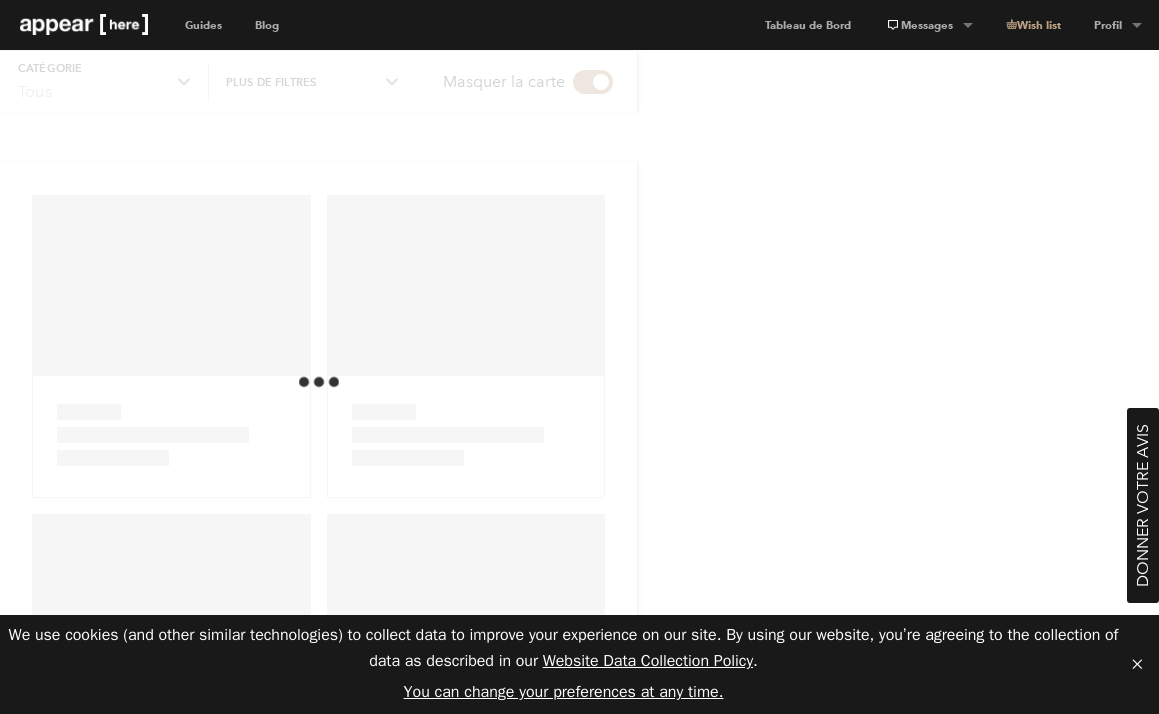 scroll, scrollTop: 0, scrollLeft: 0, axis: both 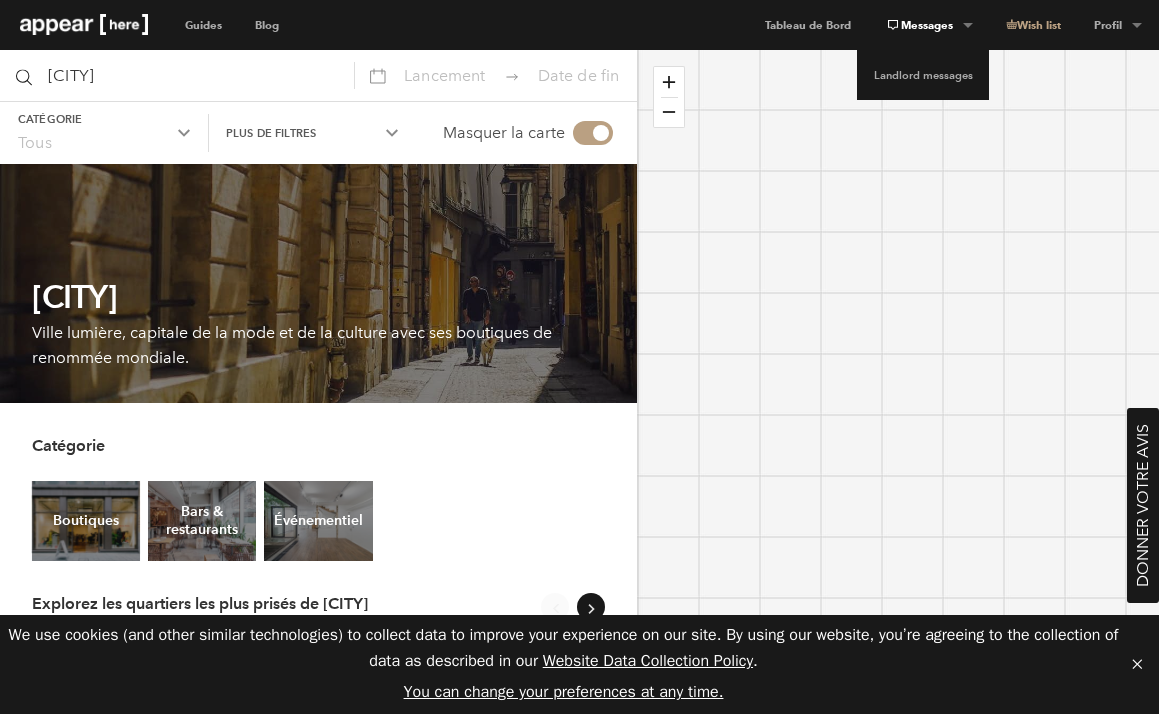 click on "Messages" at bounding box center [928, 25] 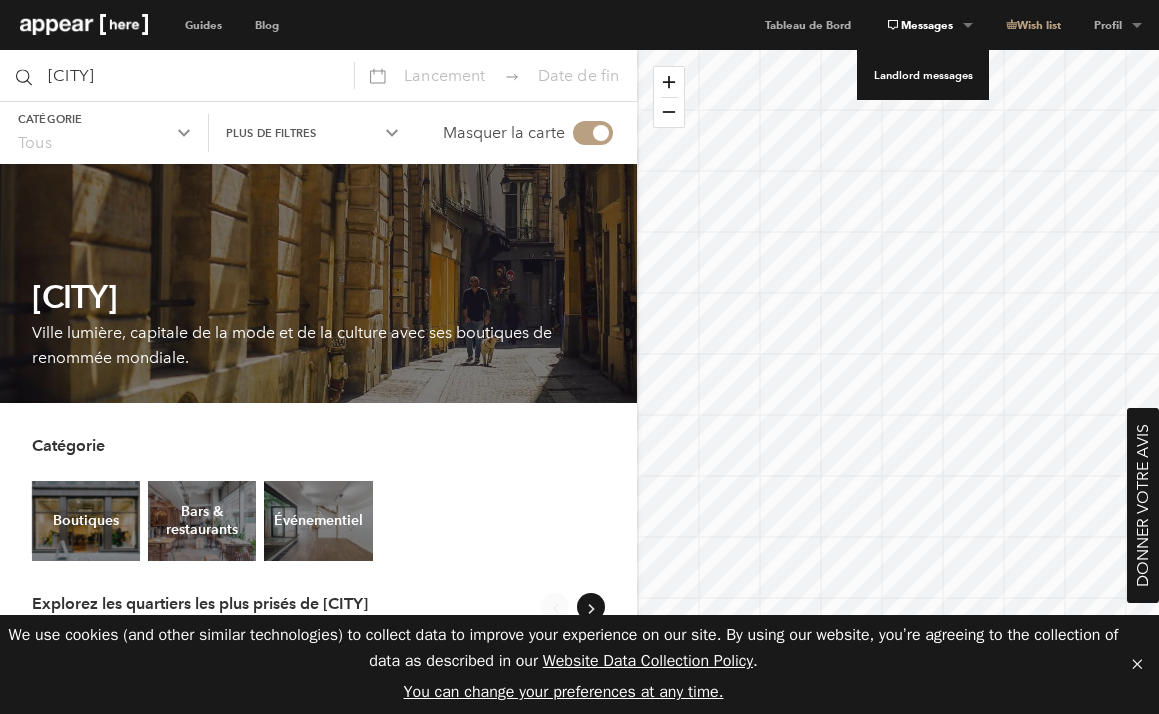 click on "Menu
Guides
Destinations
Le Marais
Saint-Germain-des-Prés
Champs-Élysées - Saint-Honoré
République
Sentier – Montorgueil
Pigalle - Saint Lazare
Collections
Indépendants
Petits Espaces
Grands Espaces
Les Galeries
Paris Fashion Week
Collection
Espaces bureaux
Parcourir
Collection
Indépendants
Parcourir
Blog
Rédaction
Blog
Vidéos
Destinations
Guides pratiques
Rapports
Événements
blog
Comment ouvrir son premier pop-up store ?
Voir l'article
blog
À quoi va ressembler le retail post-Covid ?
Voir l'article
Tableau de Bord
Messages
Back
Messages
Landlord messages
Wish list
Profil
Back Profil
Modifiez votre profil
Déconnexion
Back Back" at bounding box center (579, 357) 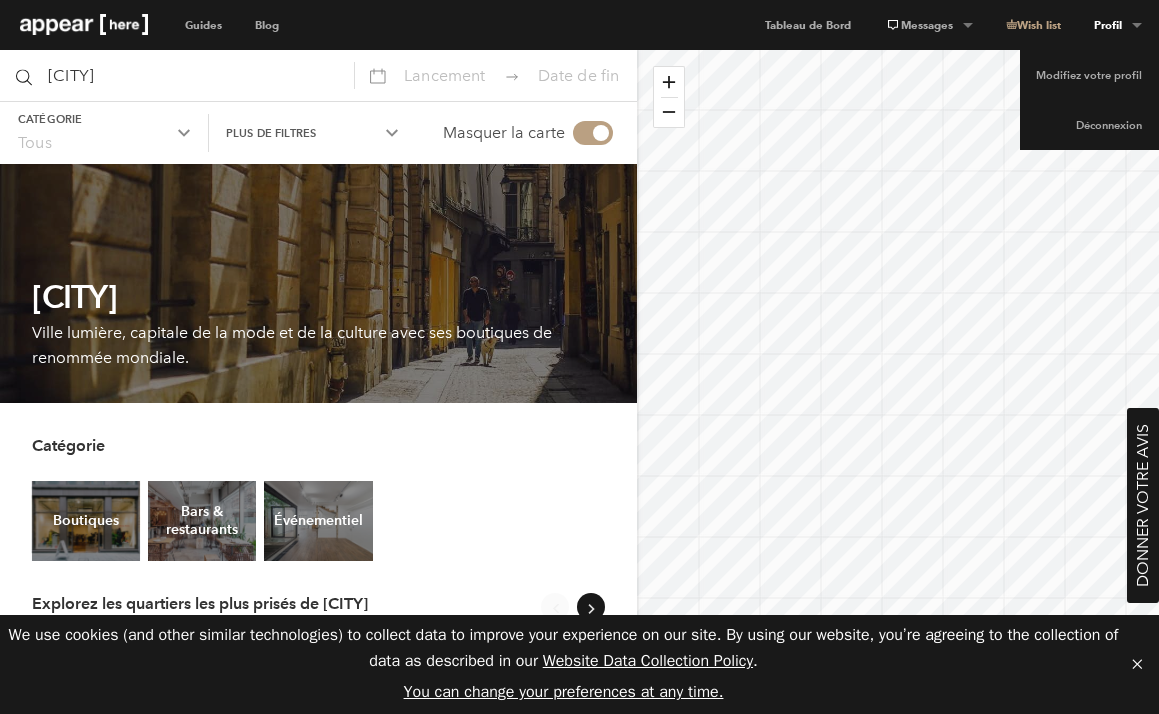 click on "Profil" at bounding box center (928, 25) 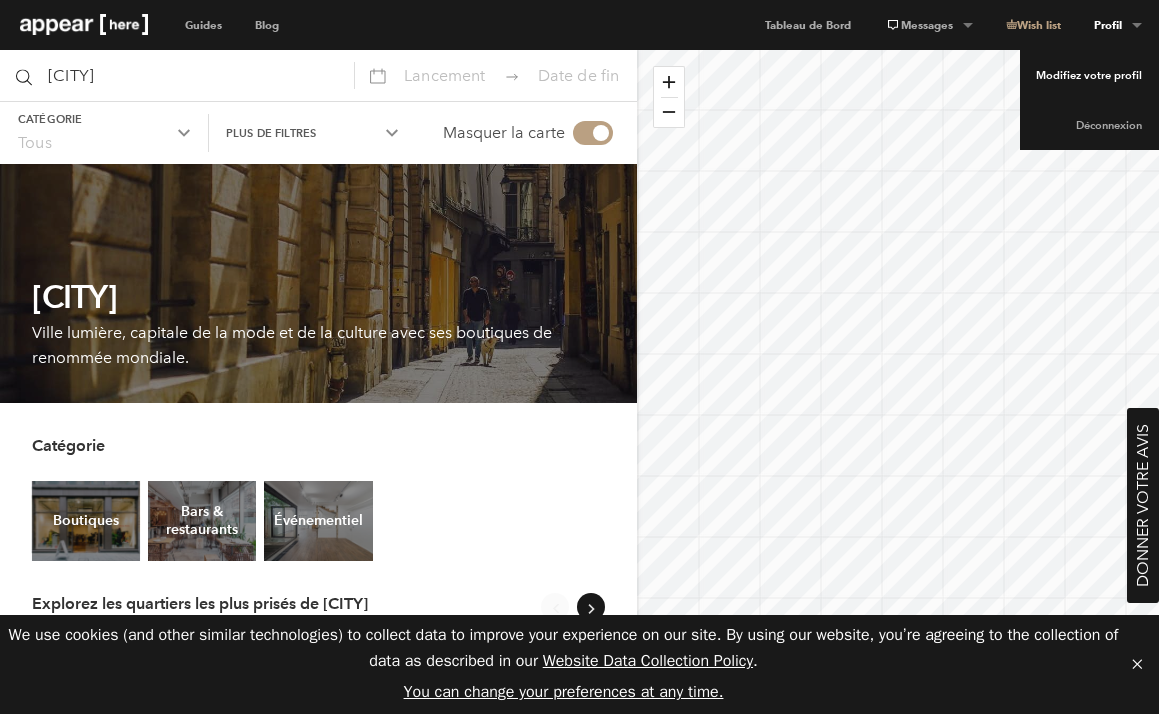 click on "Modifiez votre profil" at bounding box center (1089, 75) 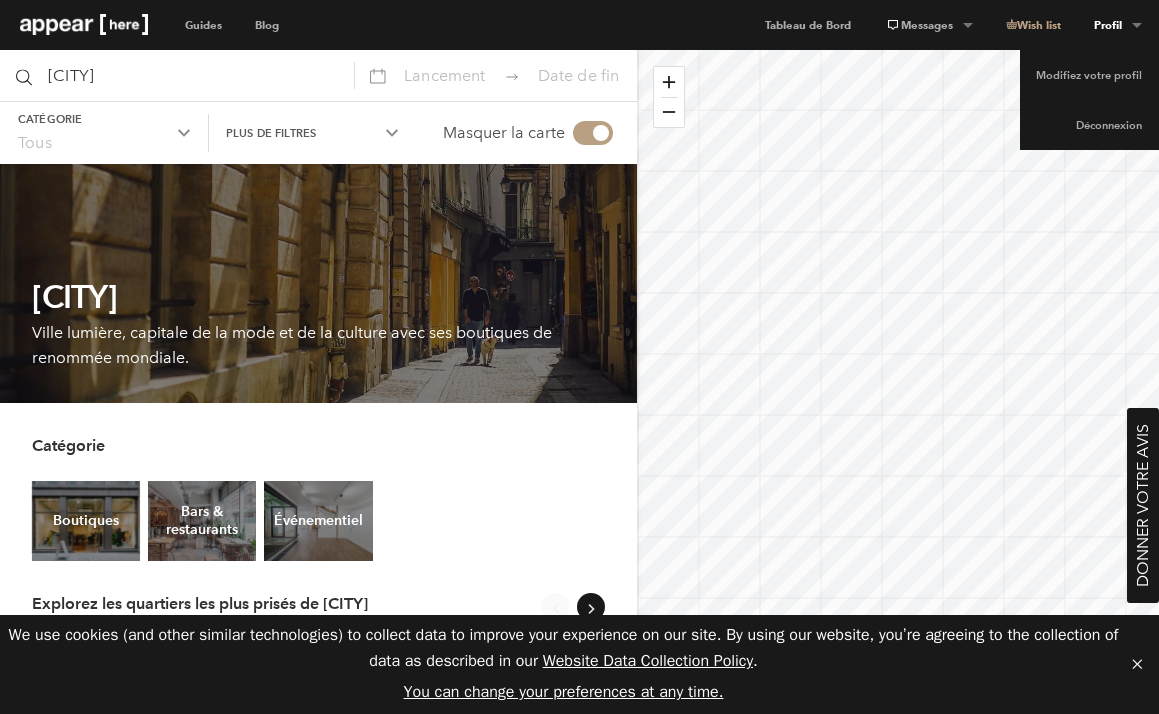 click on "Profil" at bounding box center [928, 25] 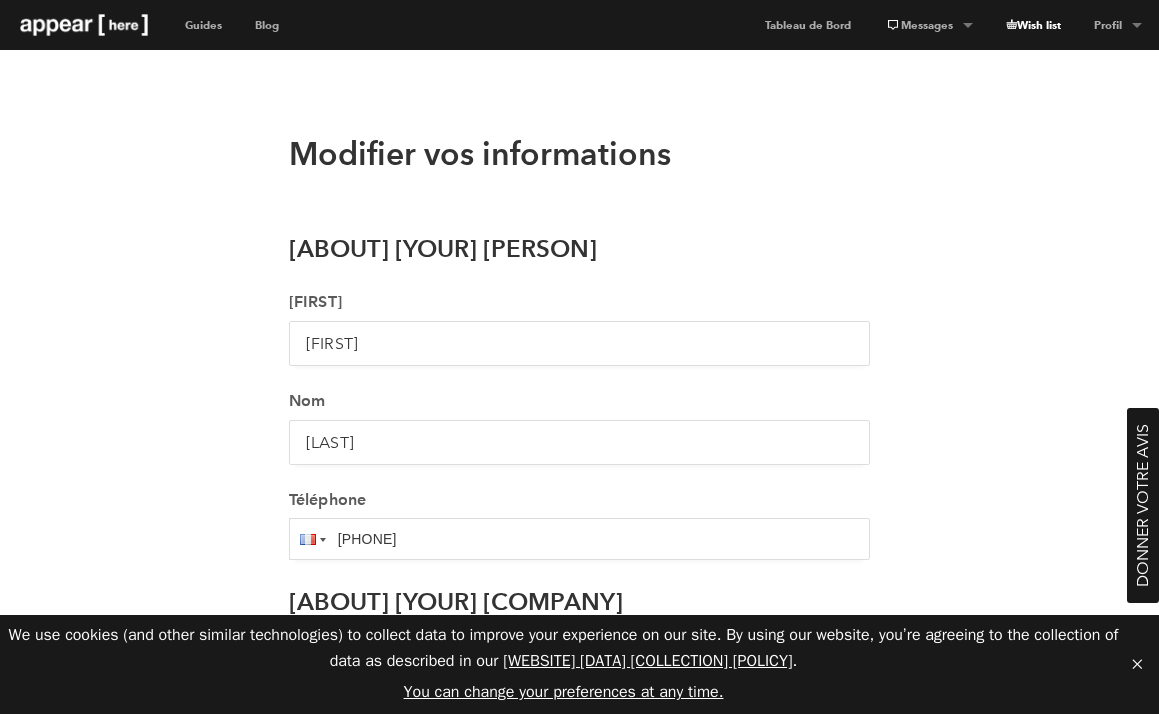 scroll, scrollTop: 0, scrollLeft: 0, axis: both 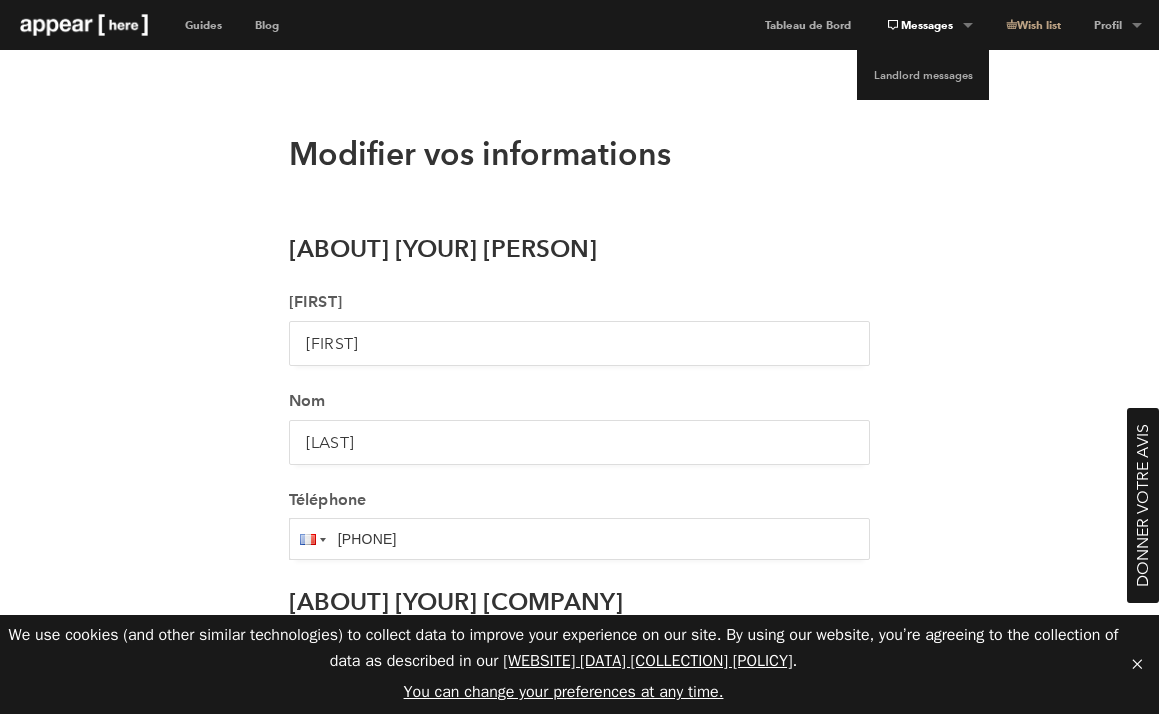 click on "Messages" at bounding box center [928, 25] 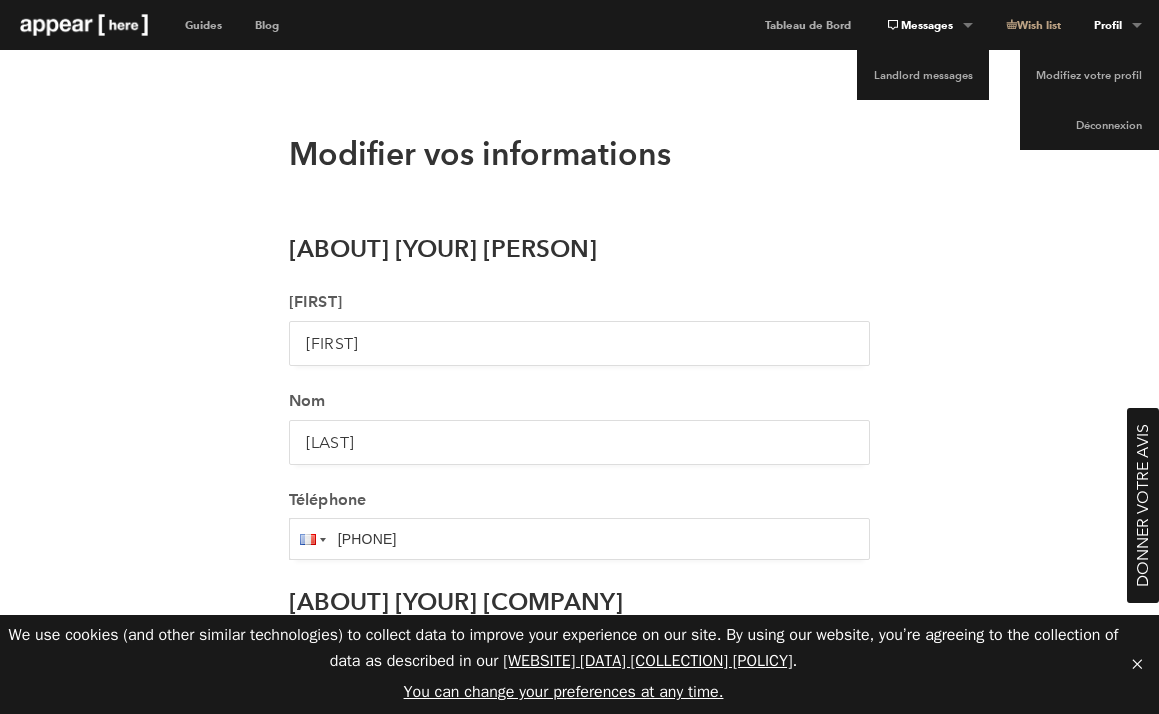 click on "Profil" at bounding box center [928, 25] 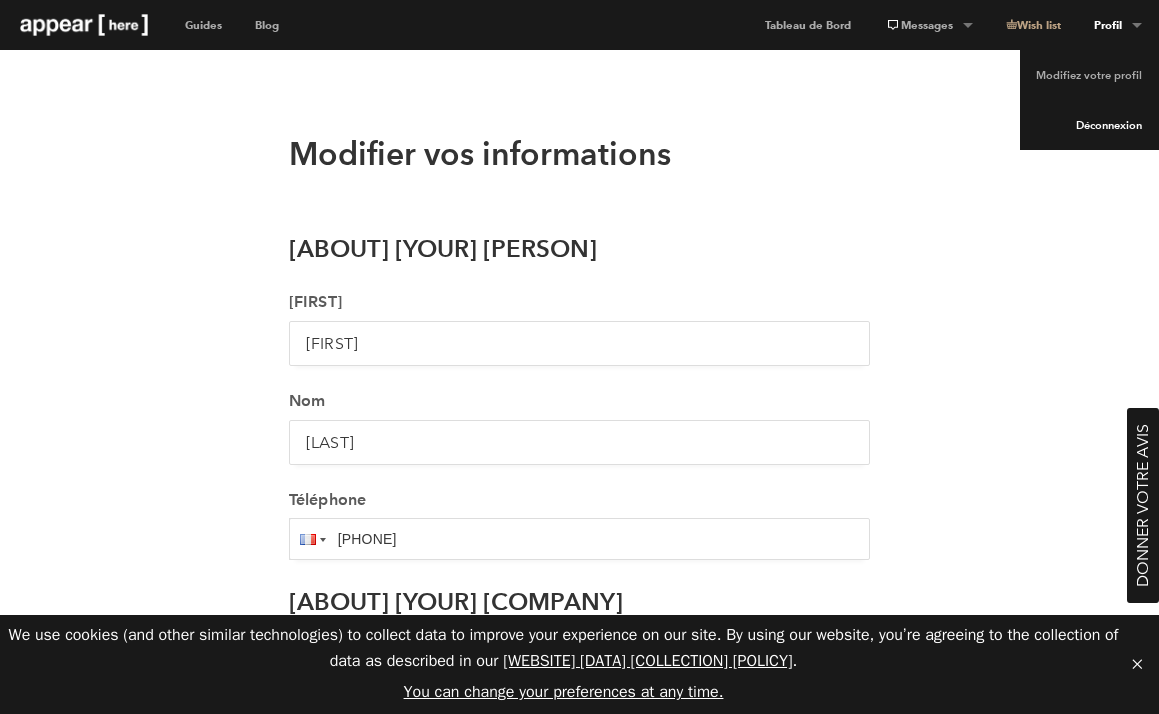 click on "Déconnexion" at bounding box center [1089, 125] 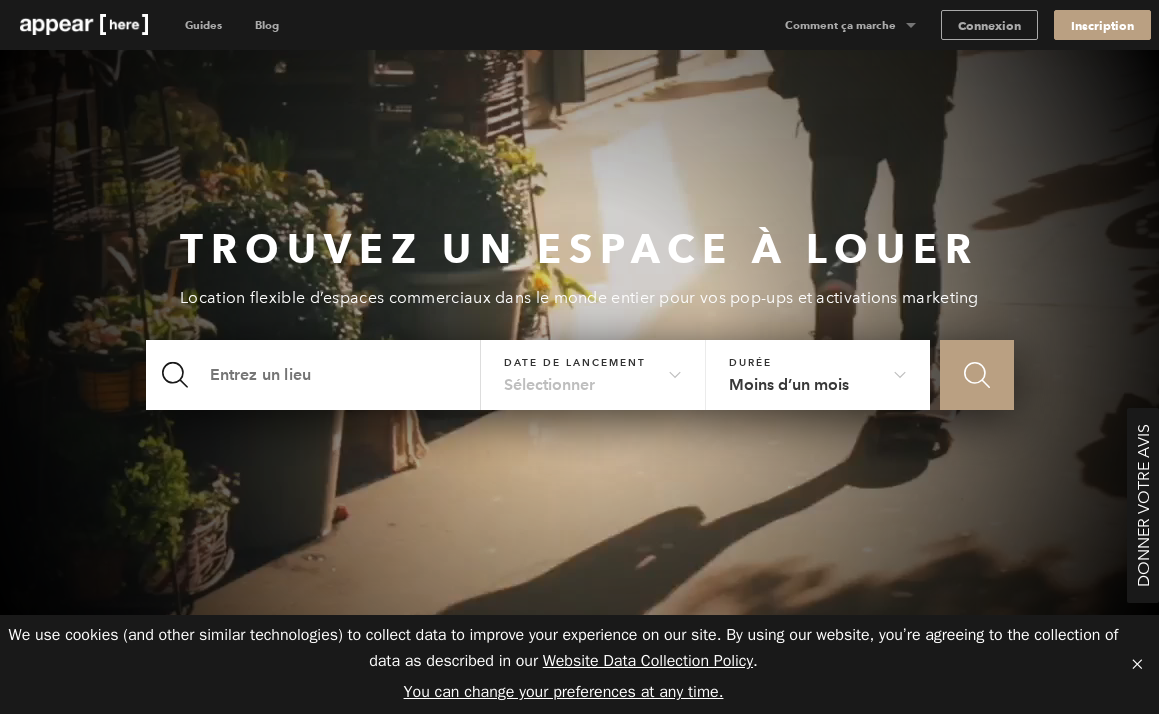 scroll, scrollTop: 0, scrollLeft: 0, axis: both 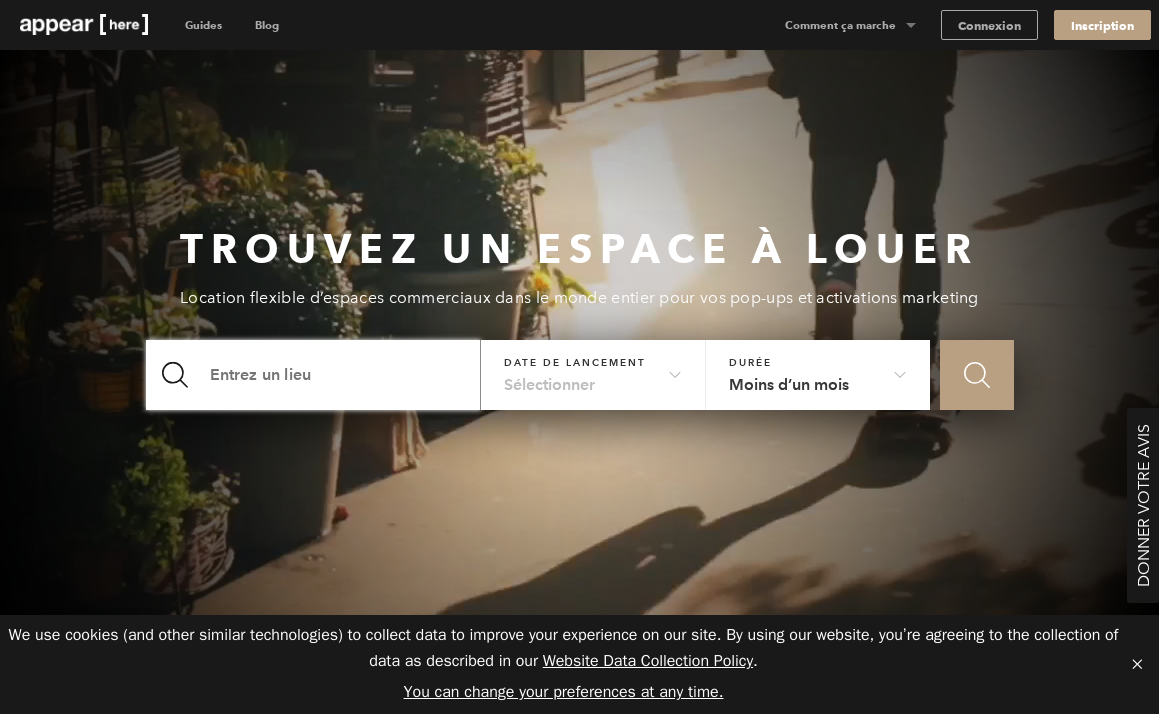 click at bounding box center (314, 375) 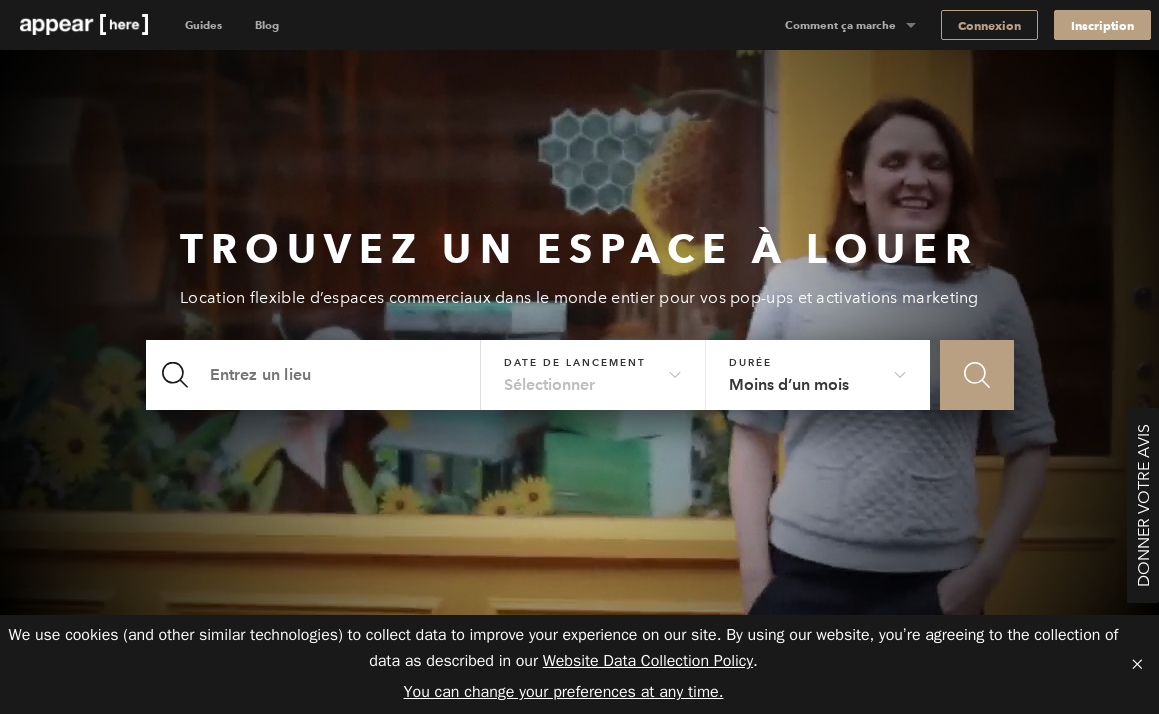 click on "Connexion" at bounding box center (989, 25) 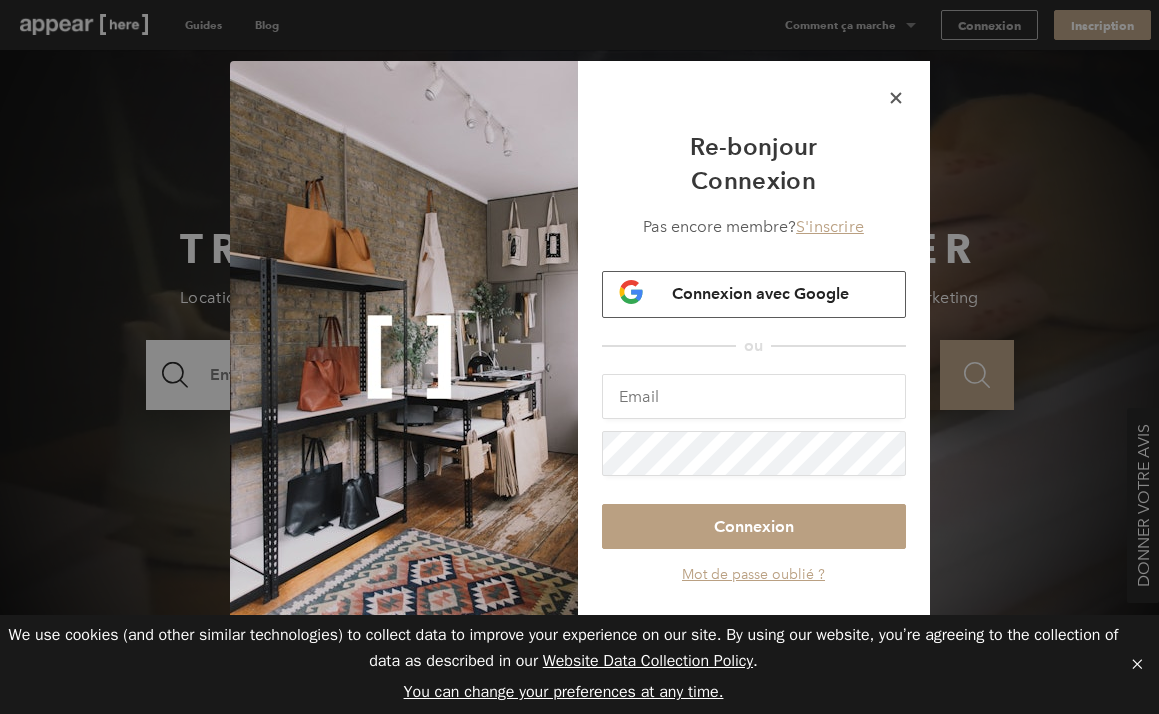 click on "Connexion avec Google" at bounding box center [760, 293] 